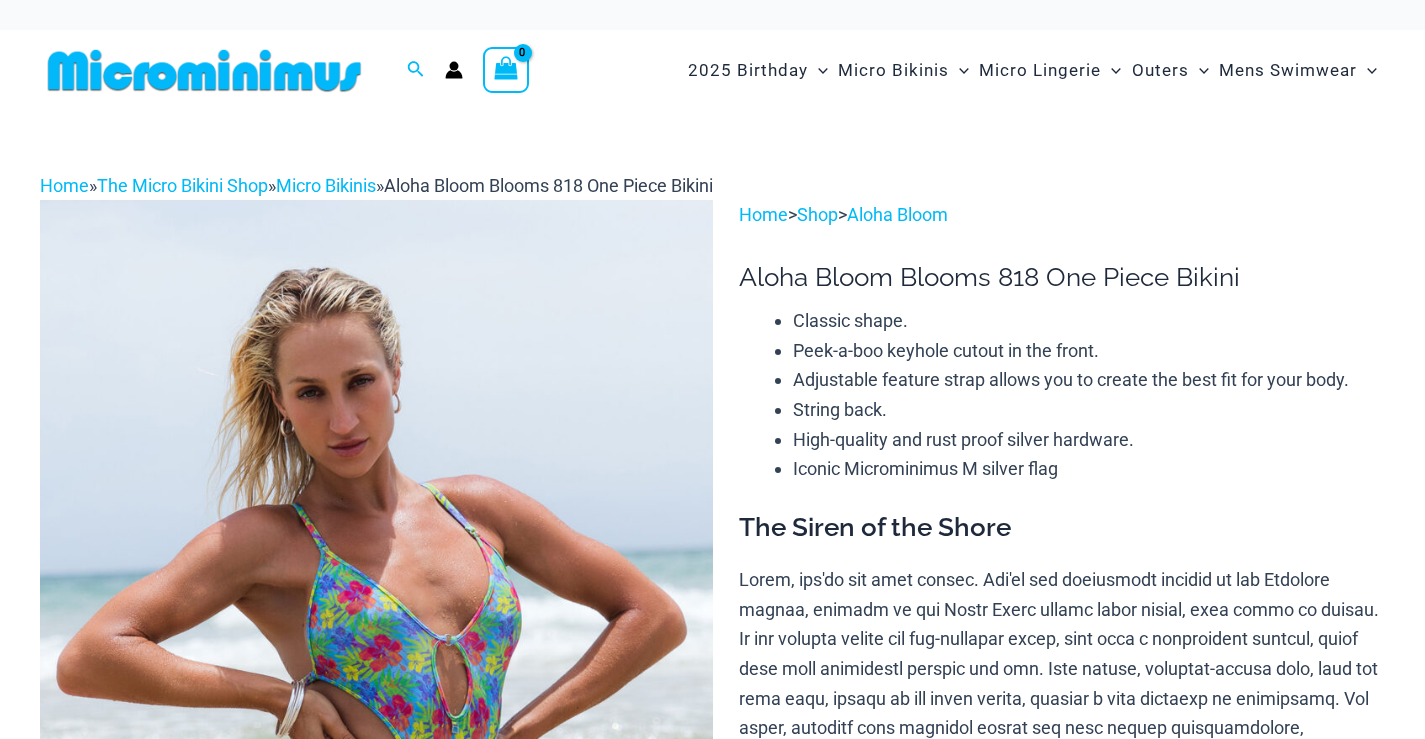 scroll, scrollTop: 0, scrollLeft: 0, axis: both 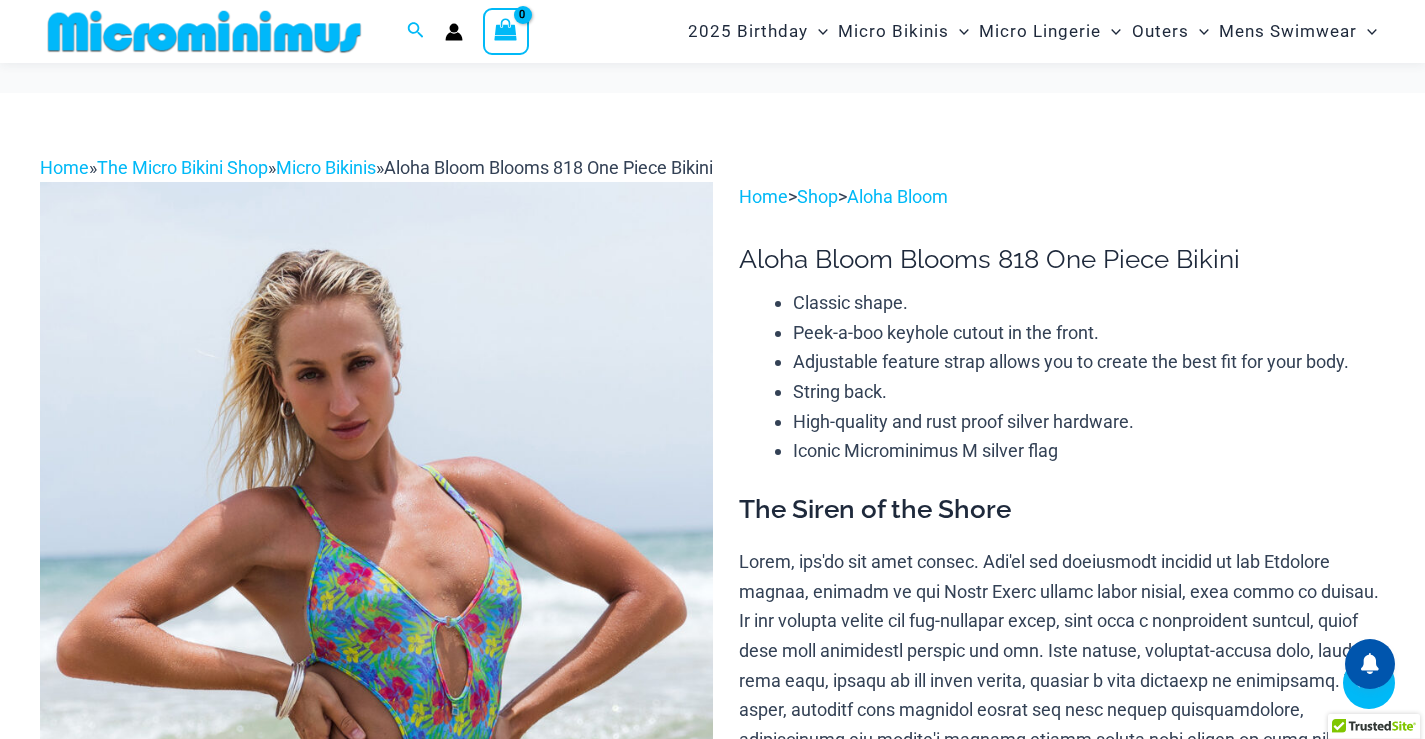 click at bounding box center [145, 1369] 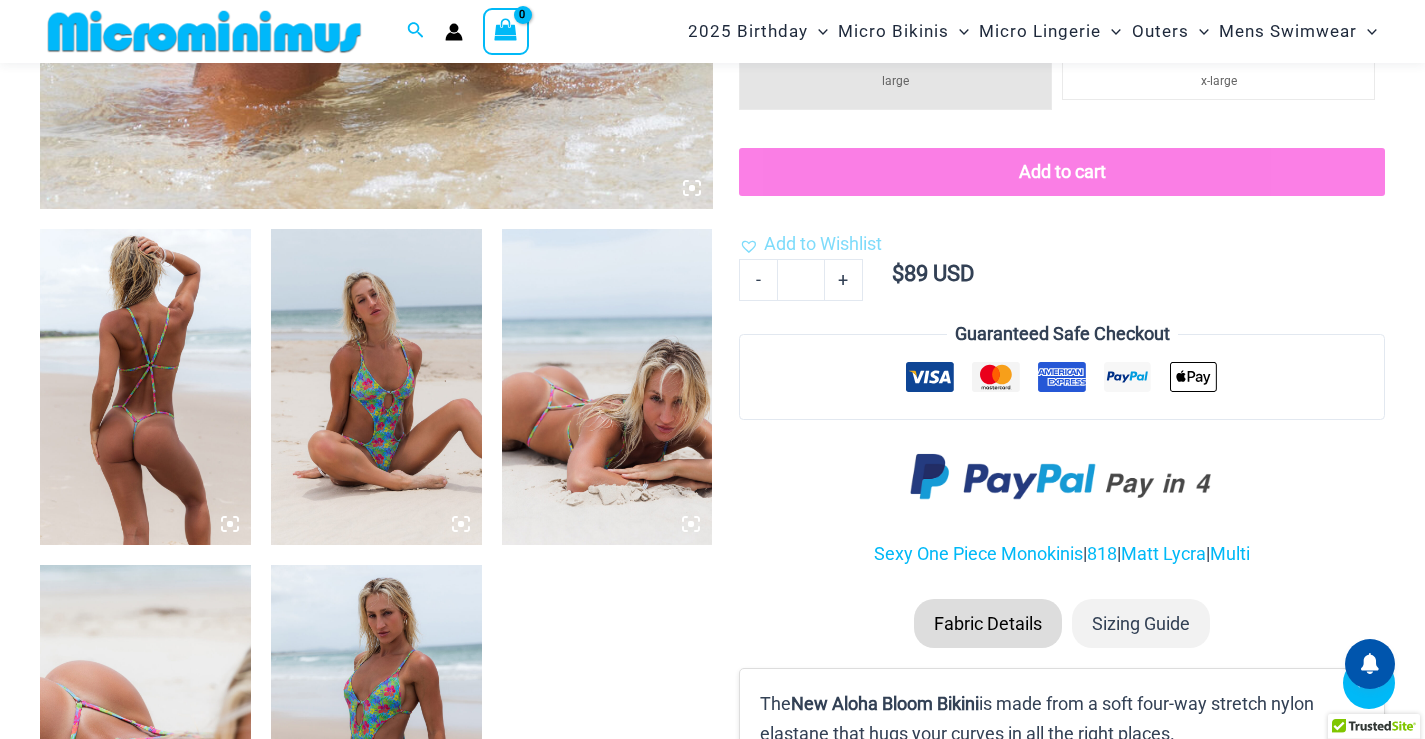 click at bounding box center [145, 387] 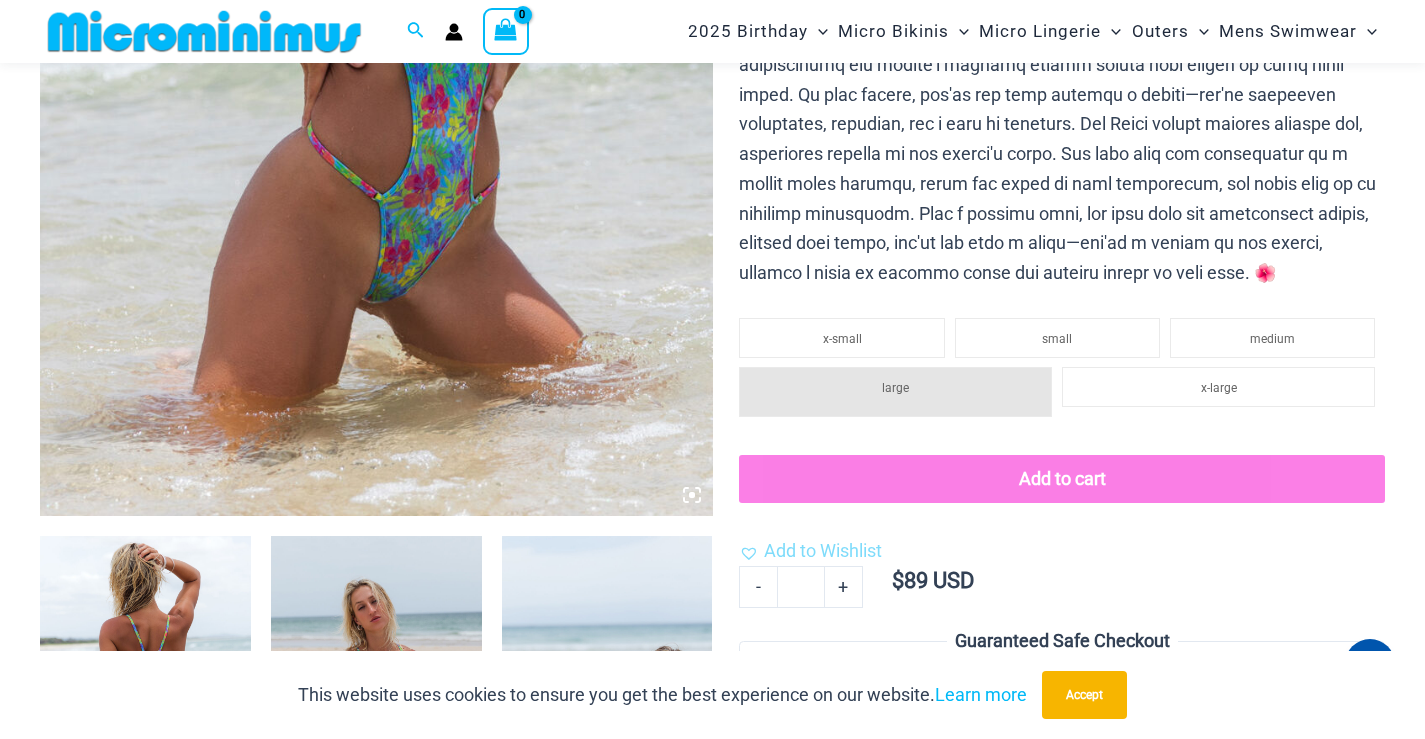 scroll, scrollTop: 982, scrollLeft: 0, axis: vertical 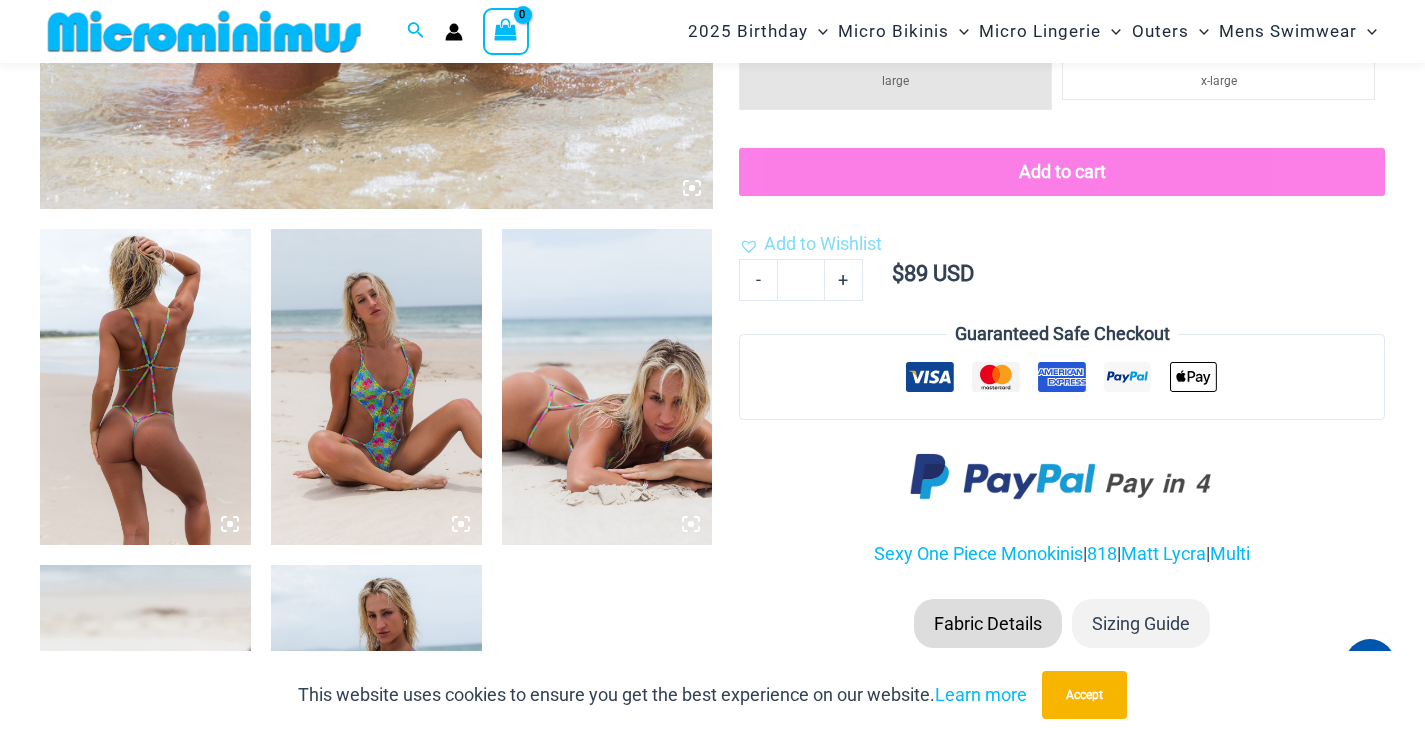 click at bounding box center (145, 387) 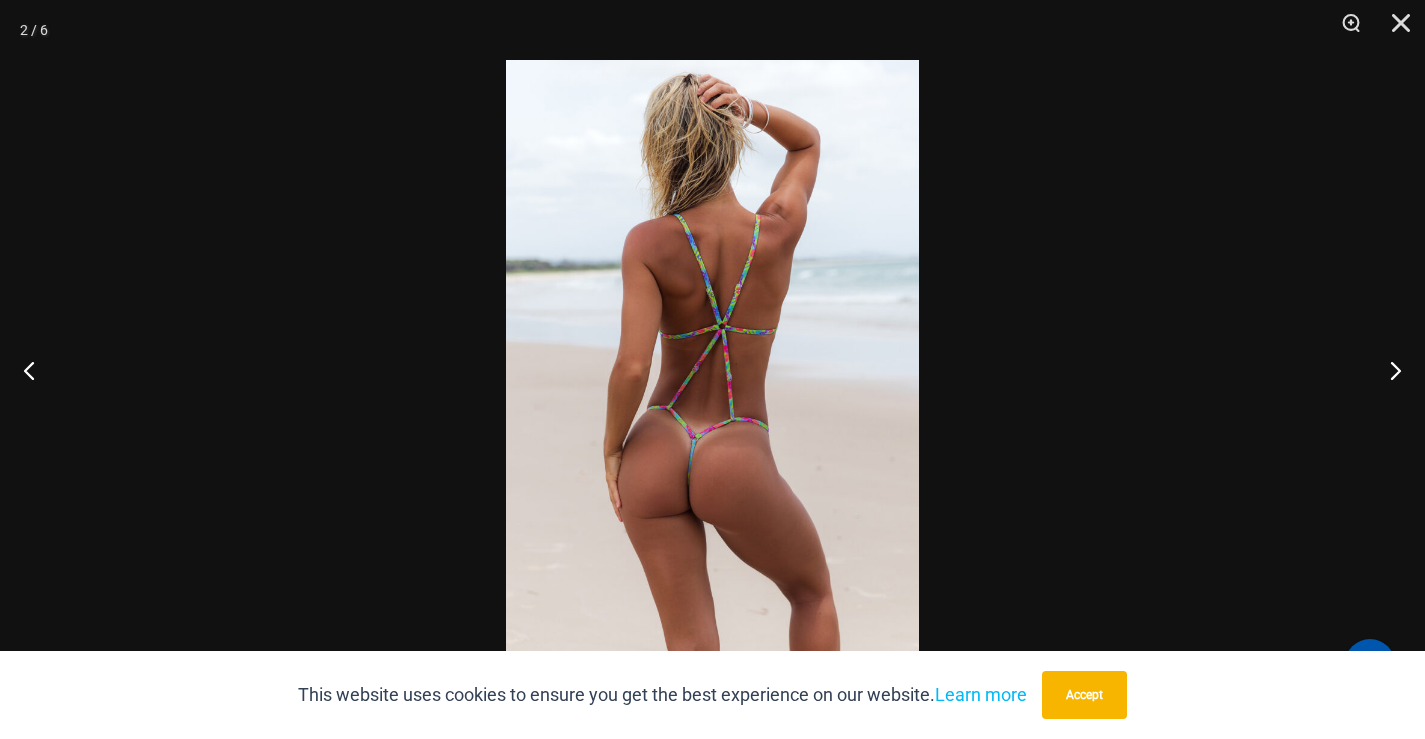 click at bounding box center [712, 369] 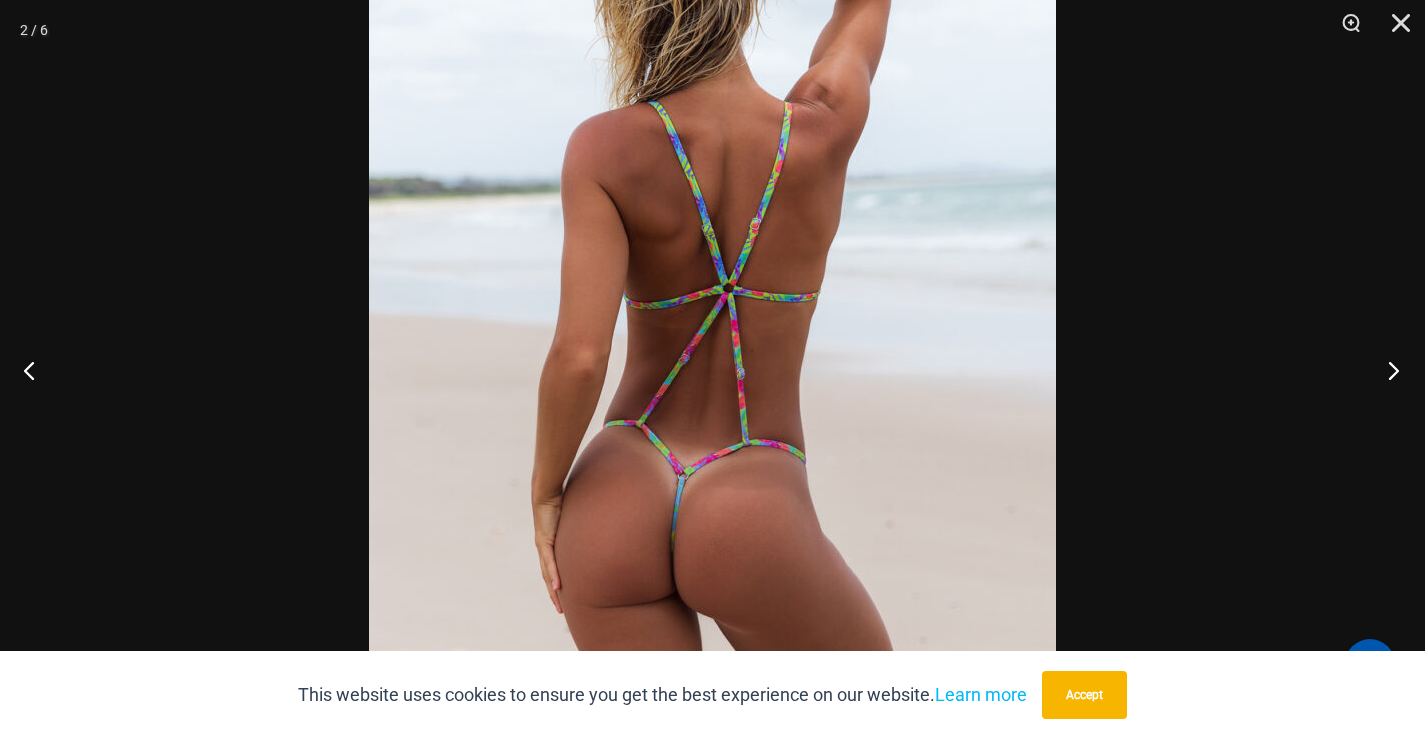 click at bounding box center [1387, 370] 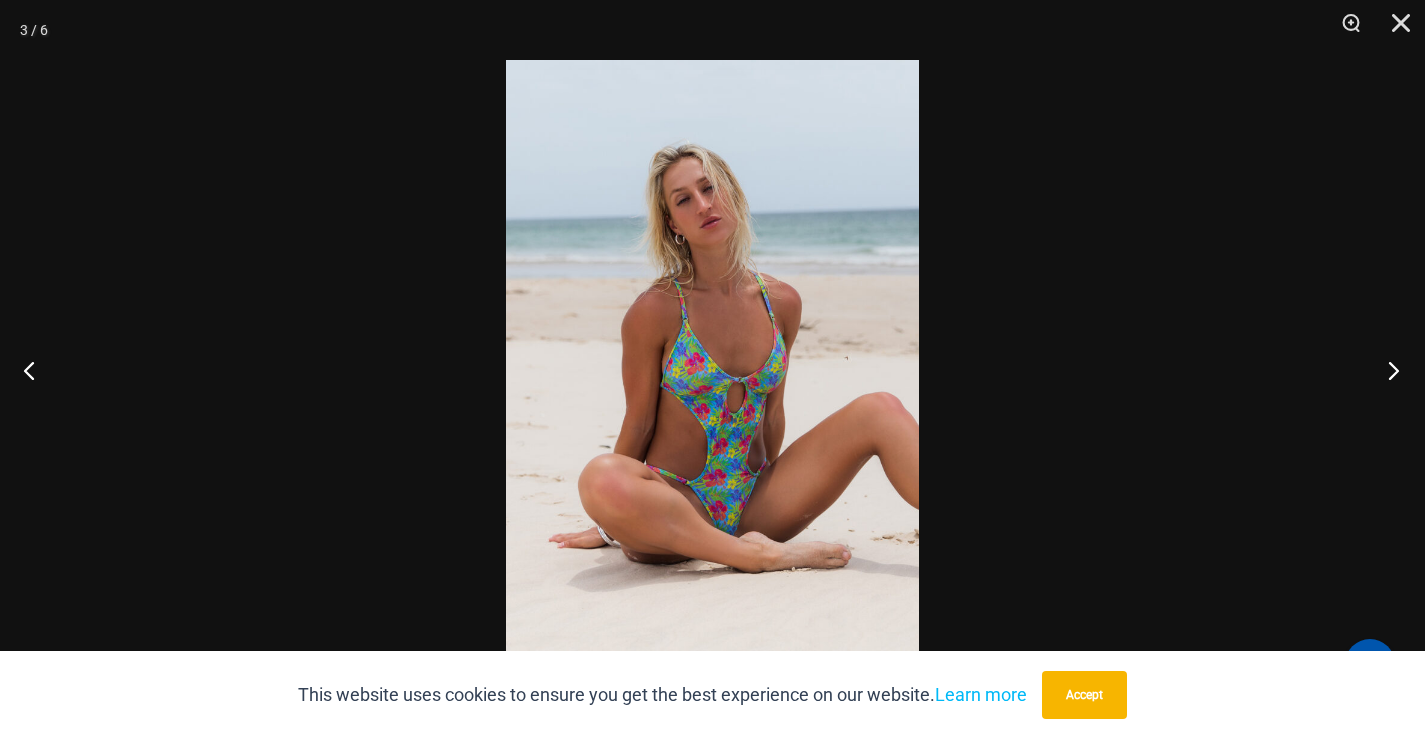 click at bounding box center [1387, 370] 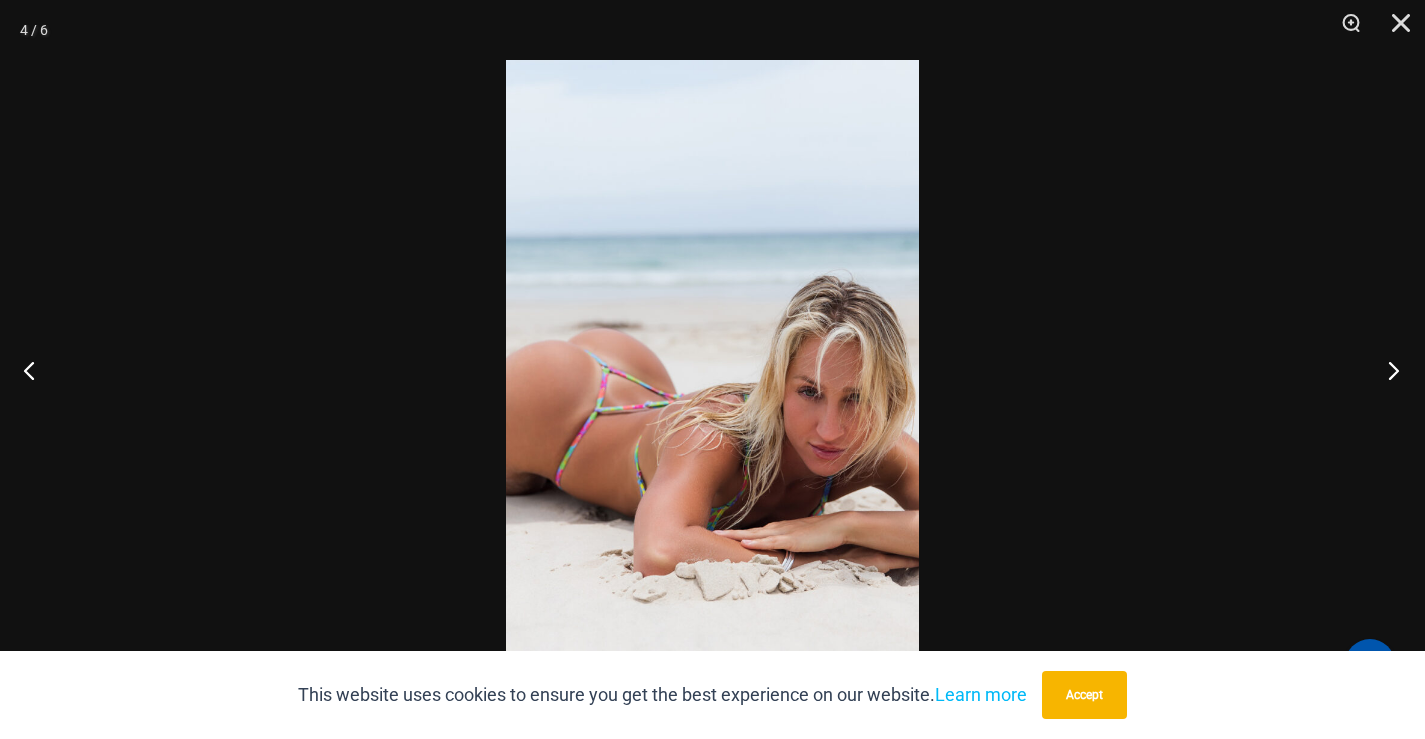 click at bounding box center [1387, 370] 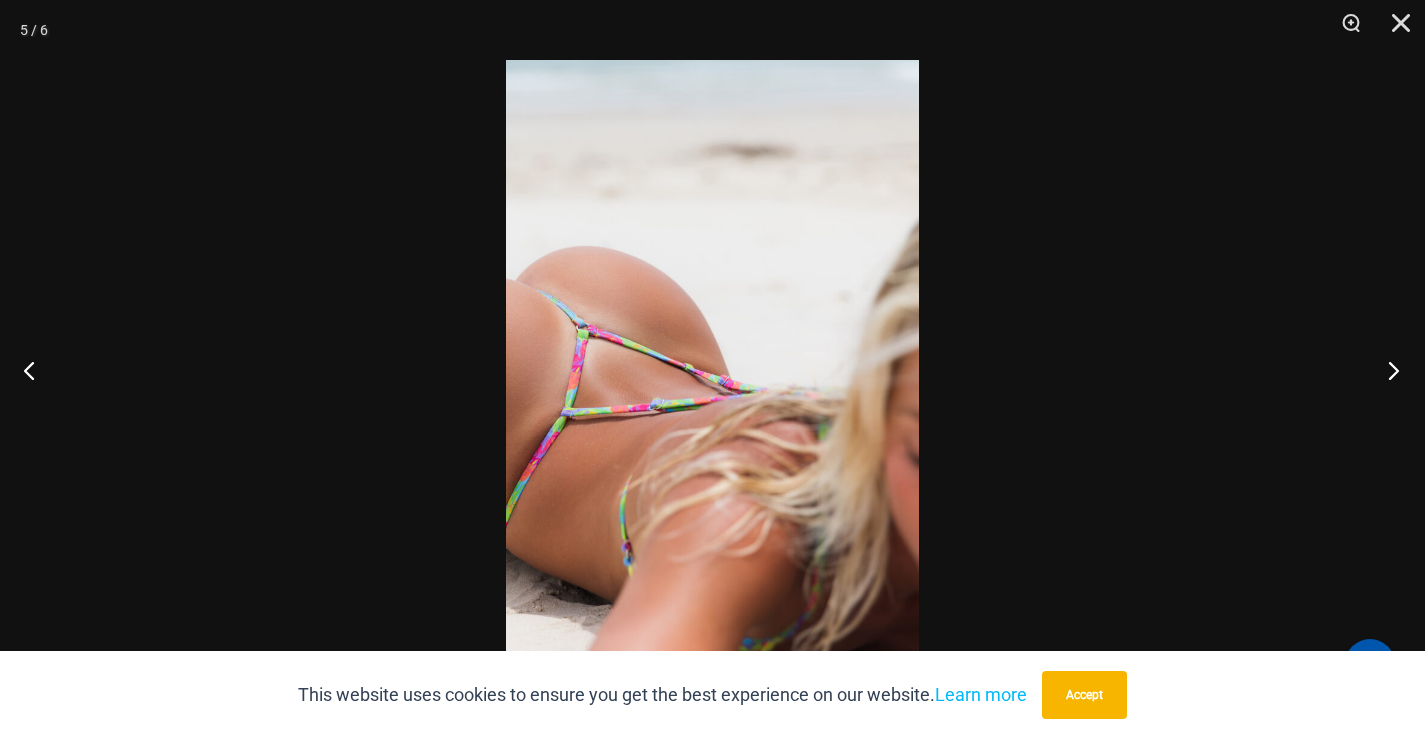 click at bounding box center [1387, 370] 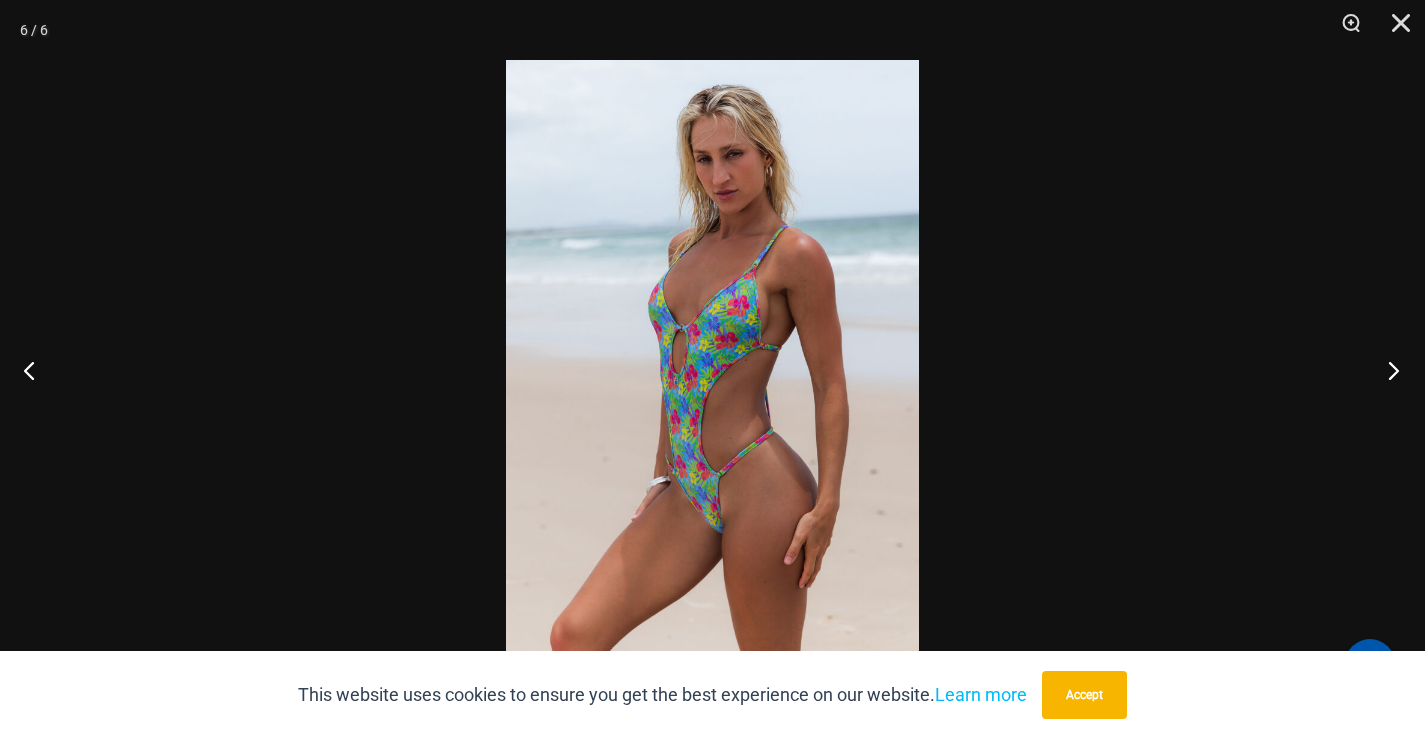 click at bounding box center [1387, 370] 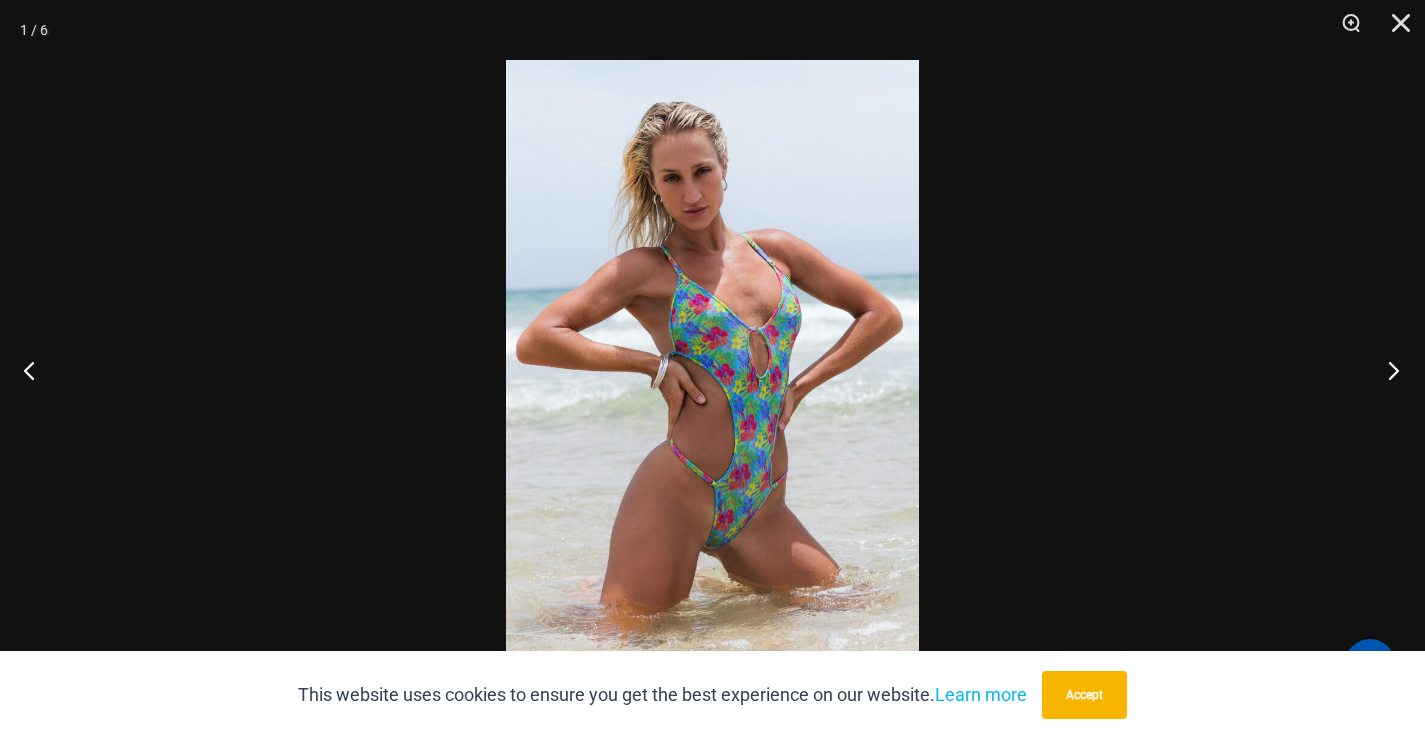 click at bounding box center [1387, 370] 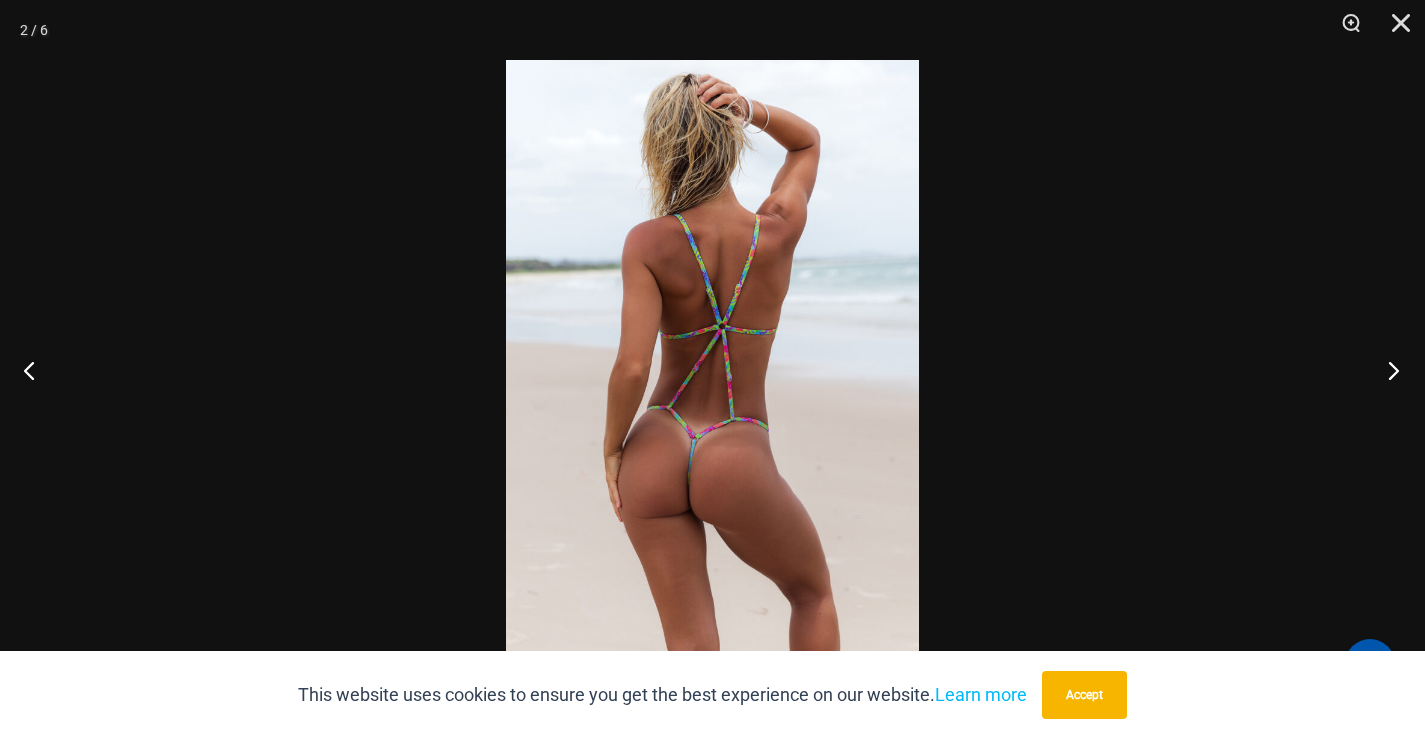 click at bounding box center (1387, 370) 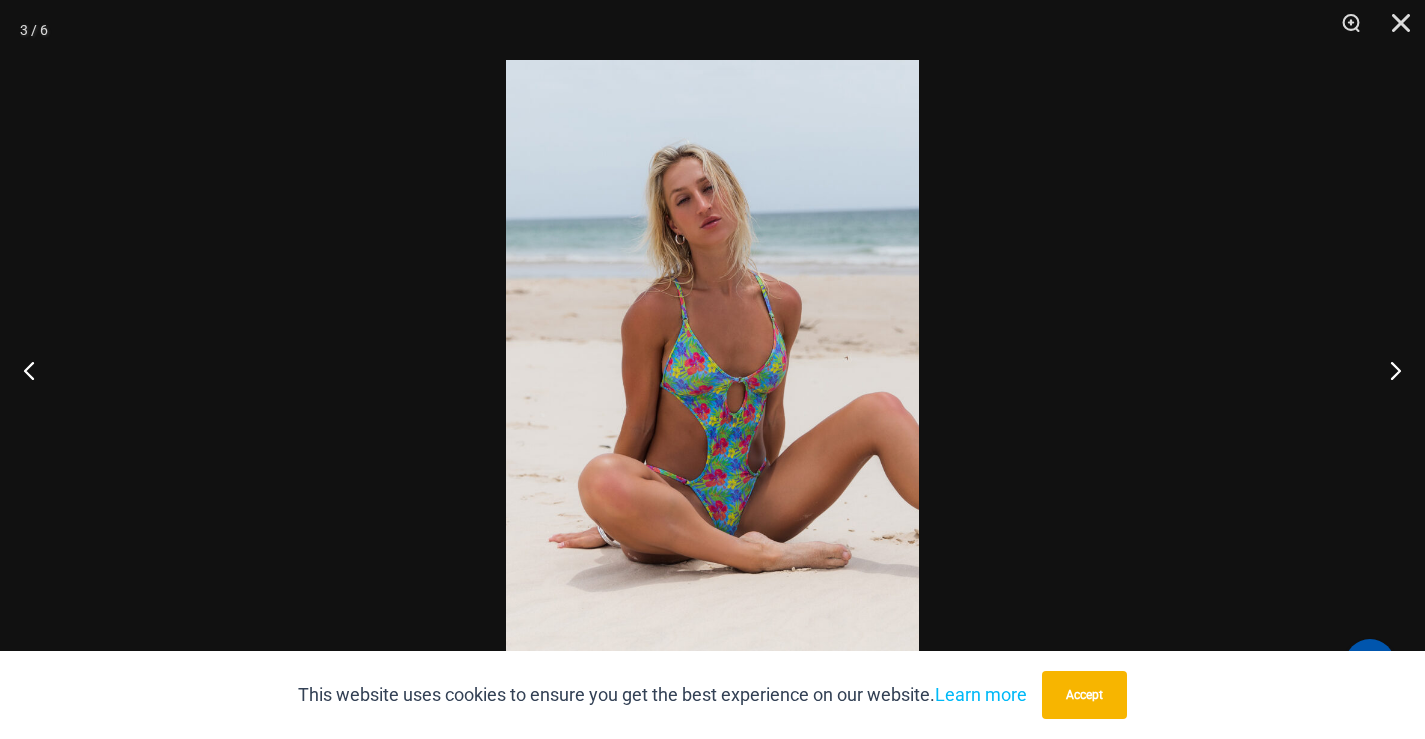 click at bounding box center [712, 369] 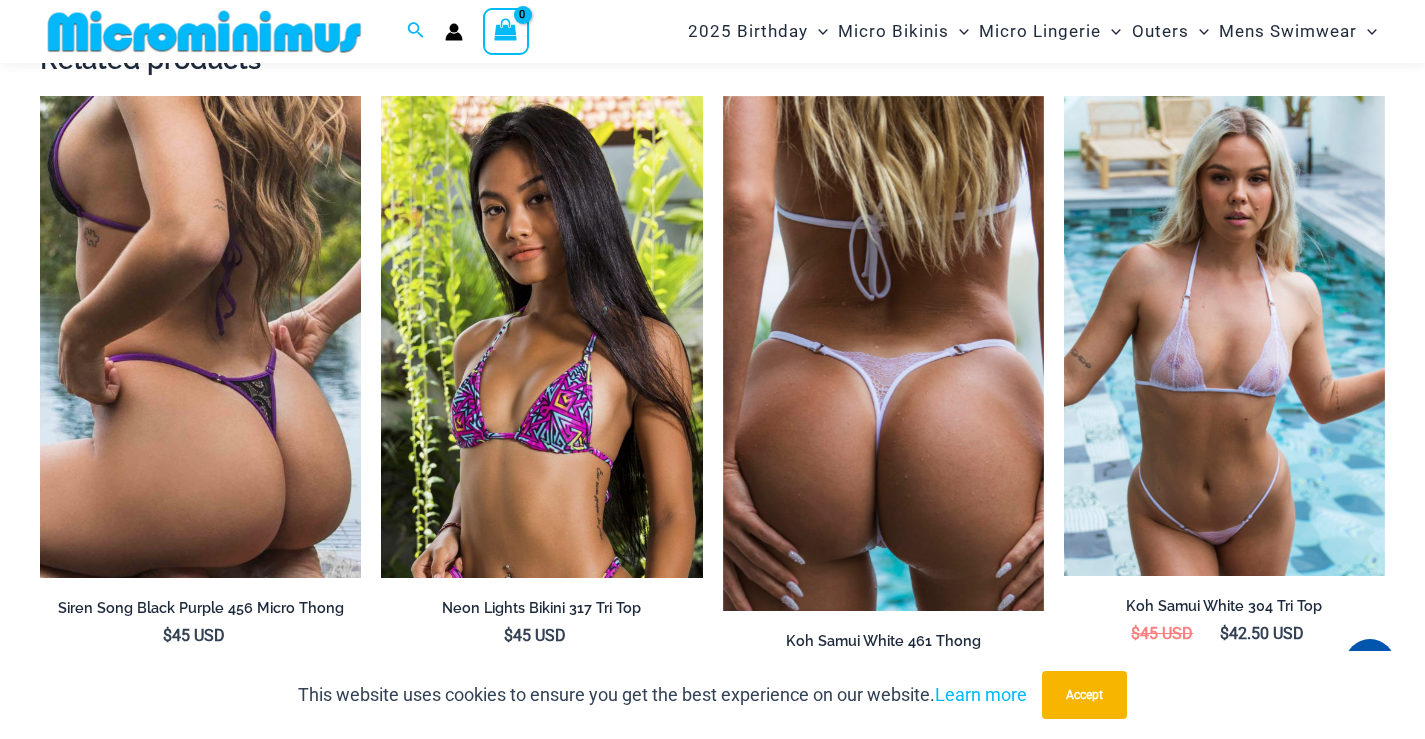 scroll, scrollTop: 2682, scrollLeft: 0, axis: vertical 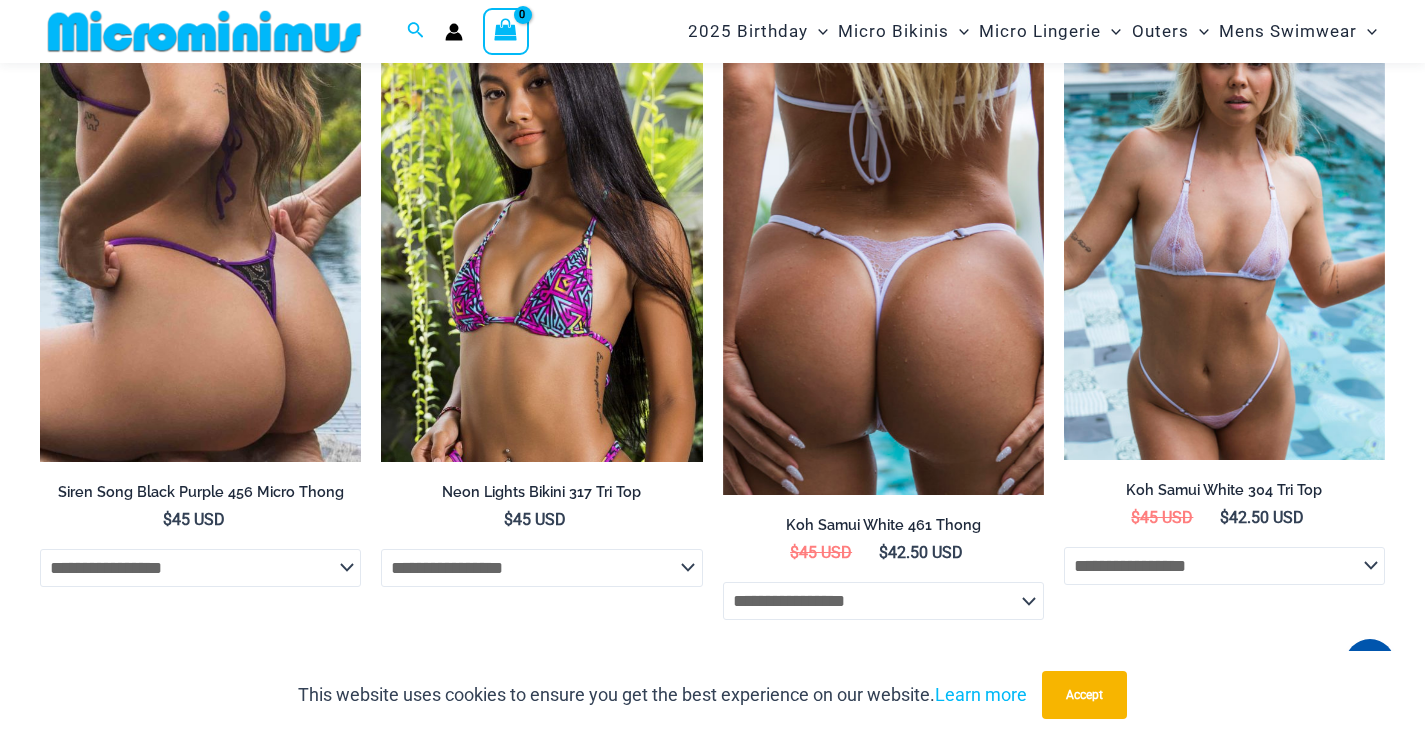 click at bounding box center (883, 237) 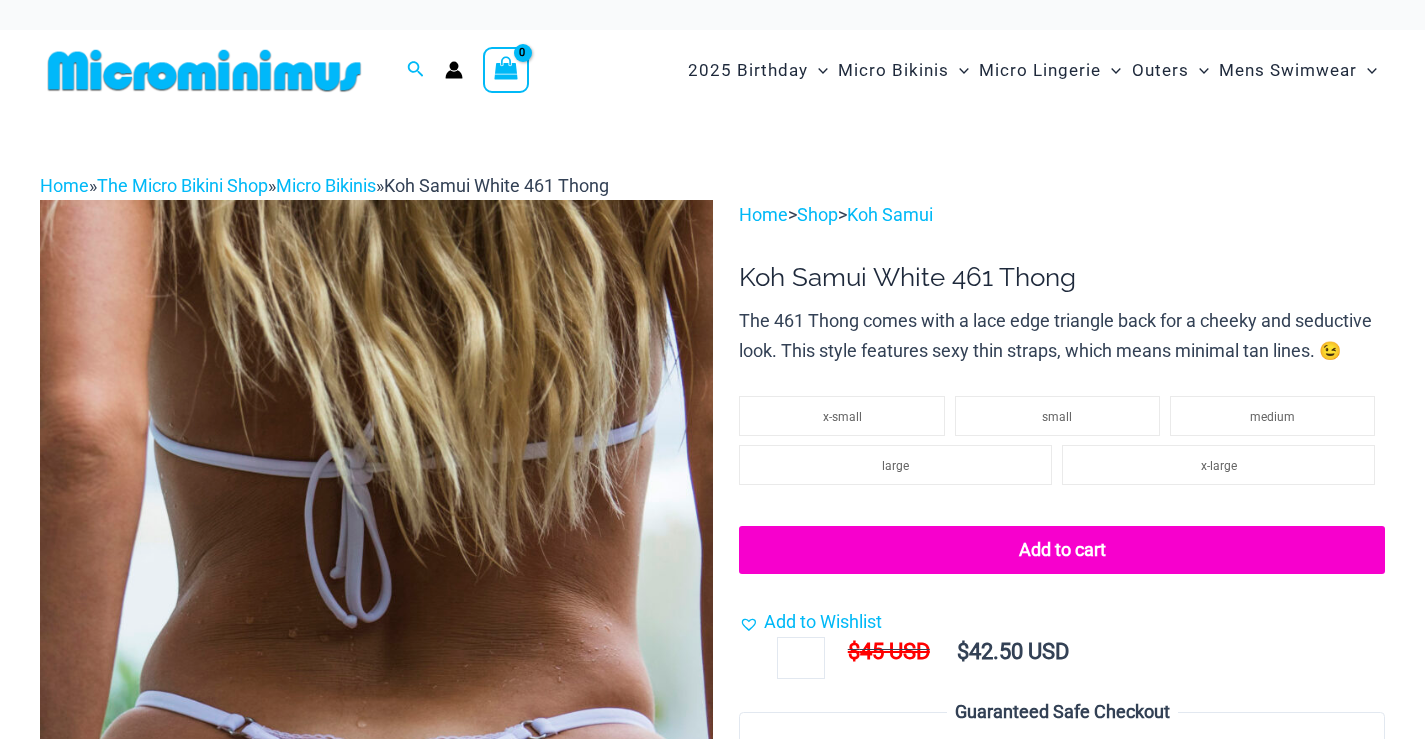 scroll, scrollTop: 70, scrollLeft: 0, axis: vertical 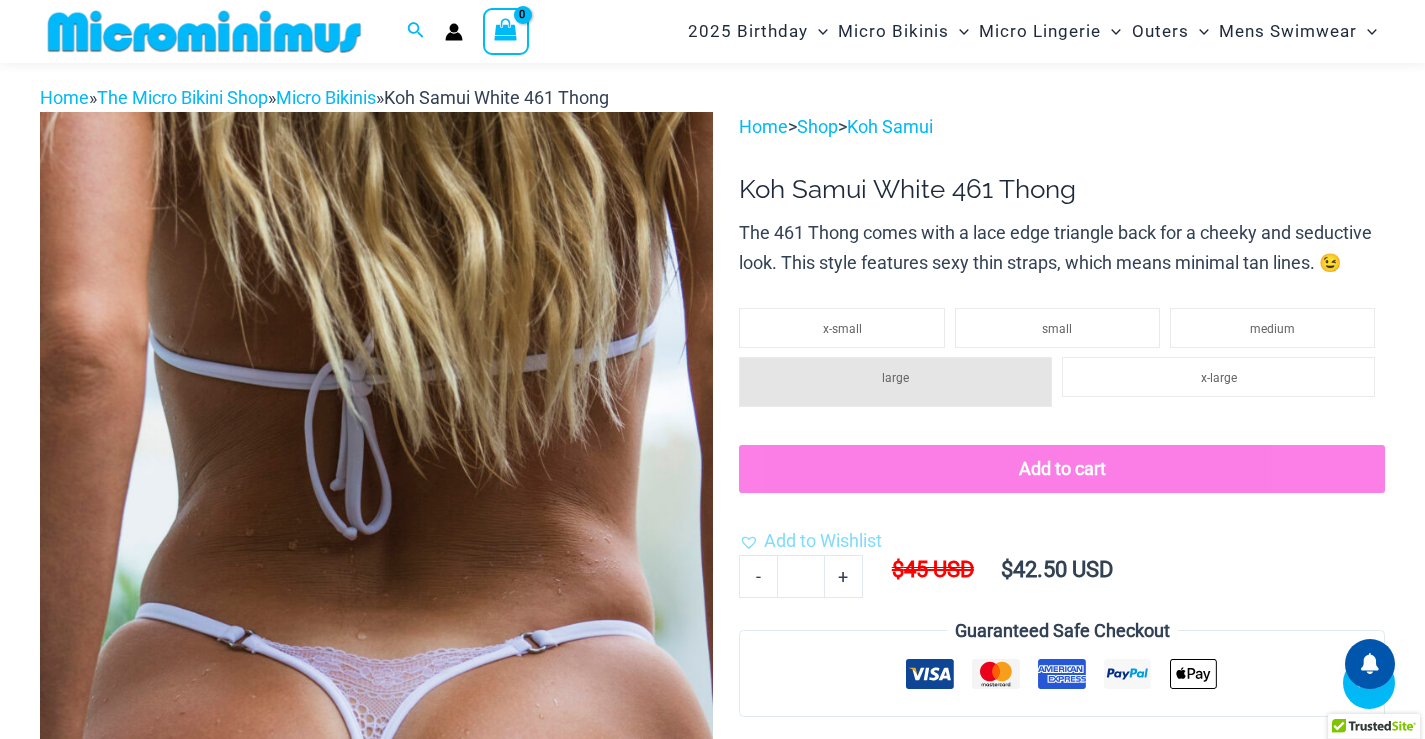 click at bounding box center [376, 650] 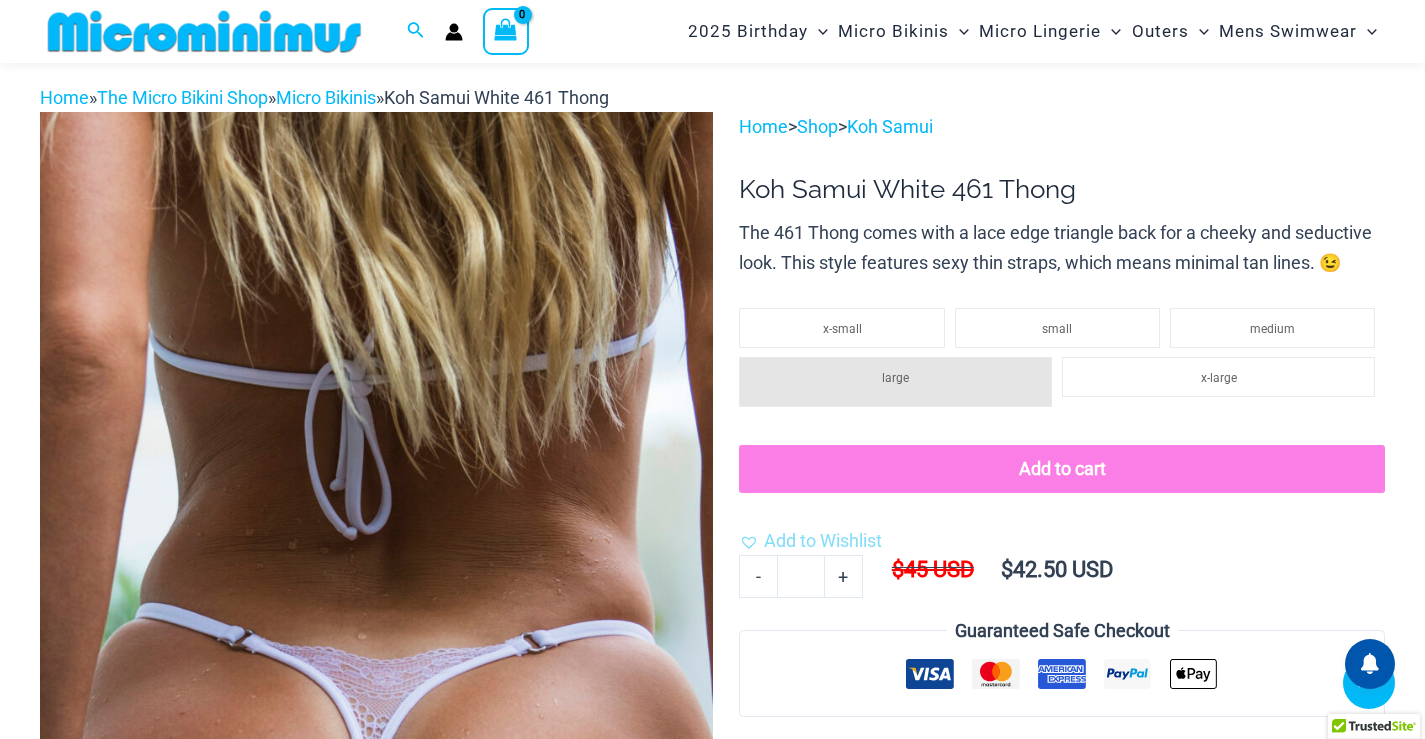click 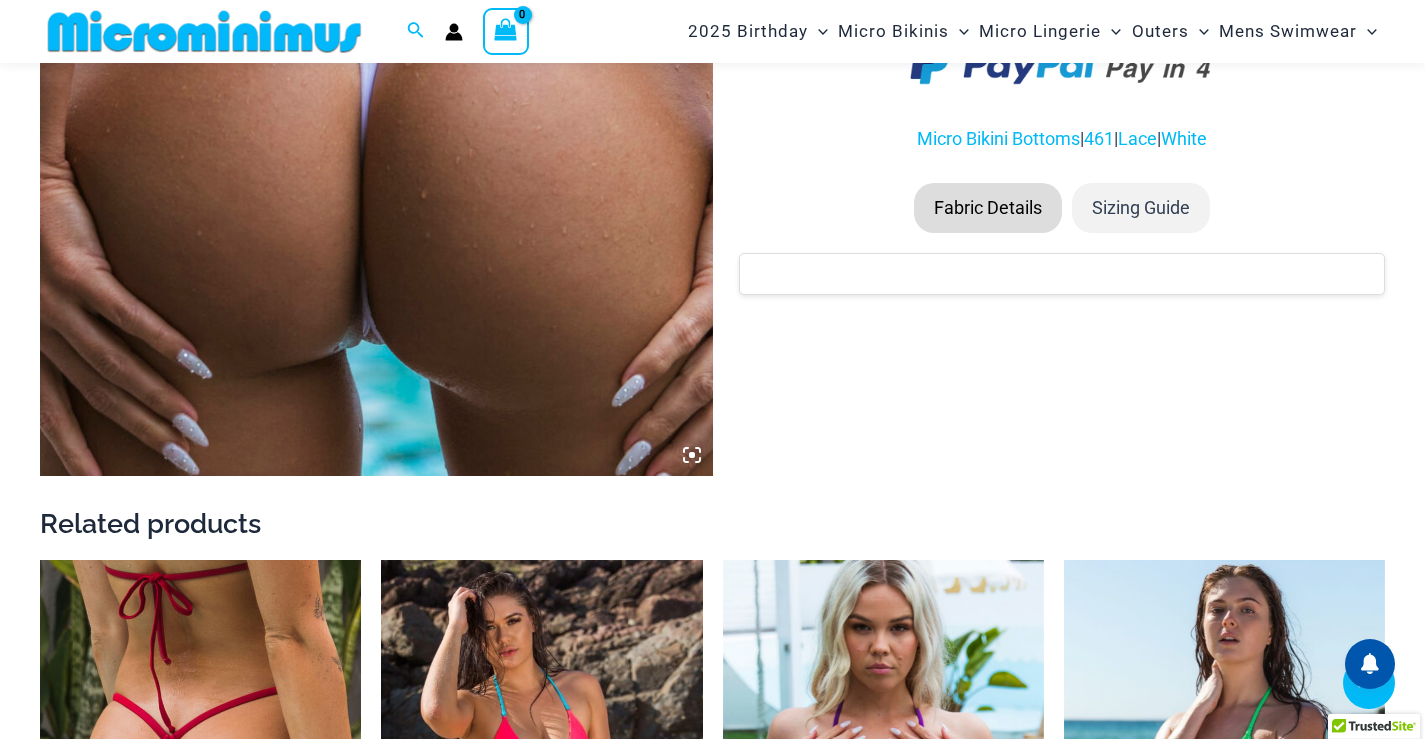 click at bounding box center (376, -62) 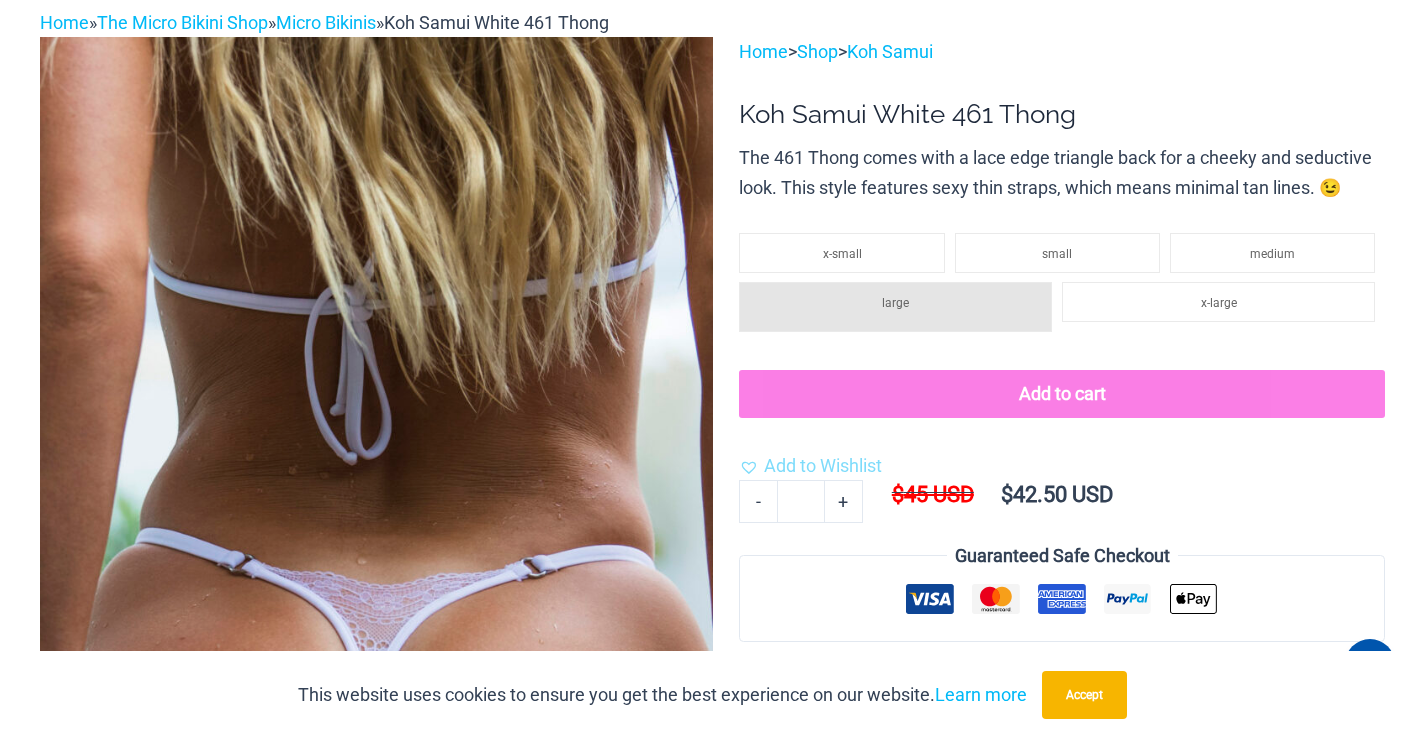 scroll, scrollTop: 0, scrollLeft: 0, axis: both 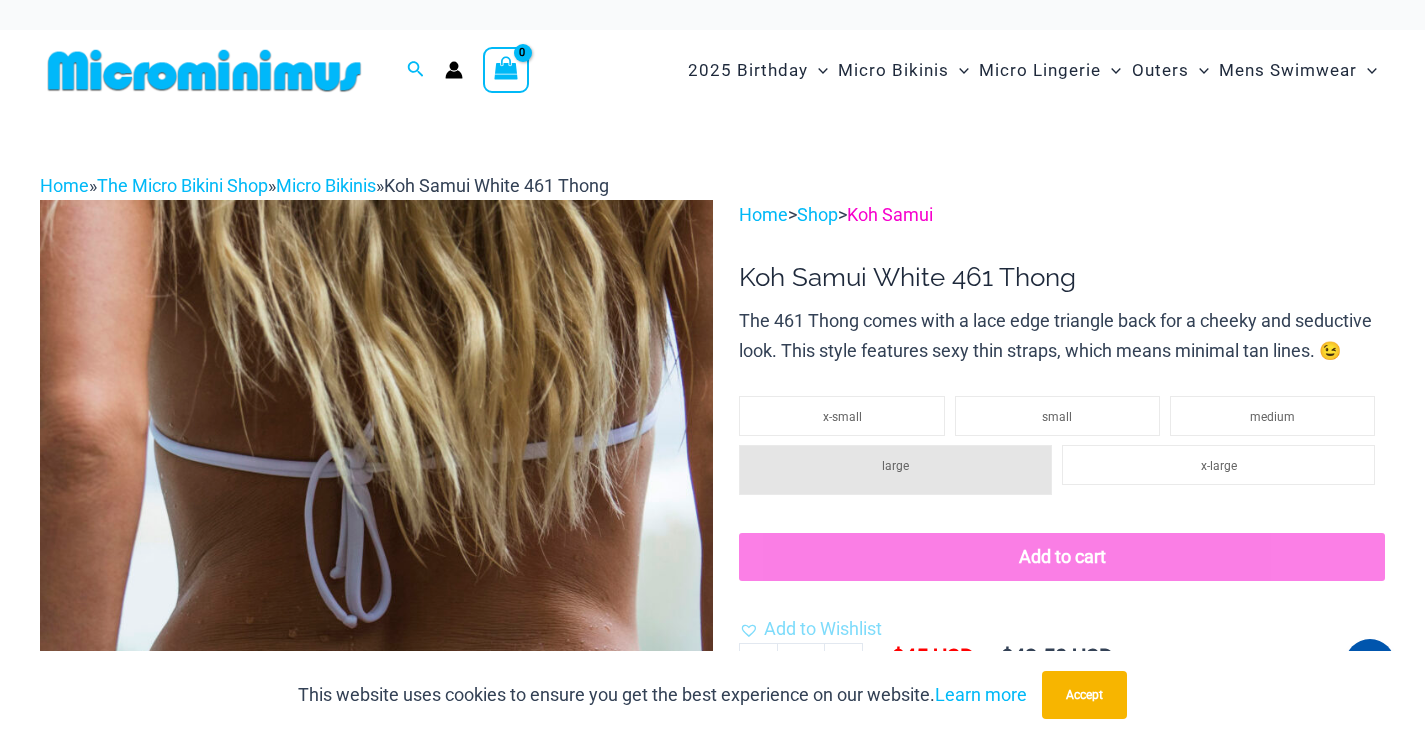 click on "Koh Samui" at bounding box center [890, 214] 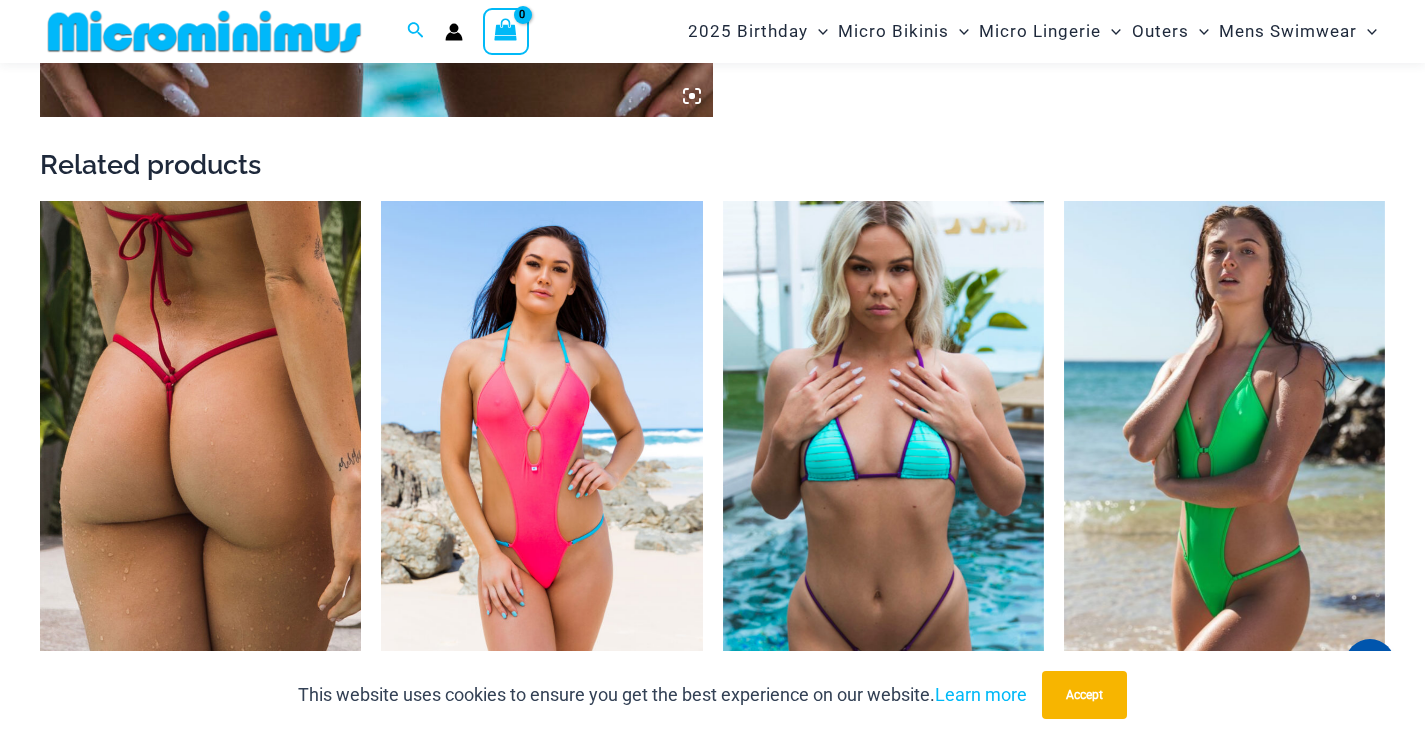 scroll, scrollTop: 1281, scrollLeft: 0, axis: vertical 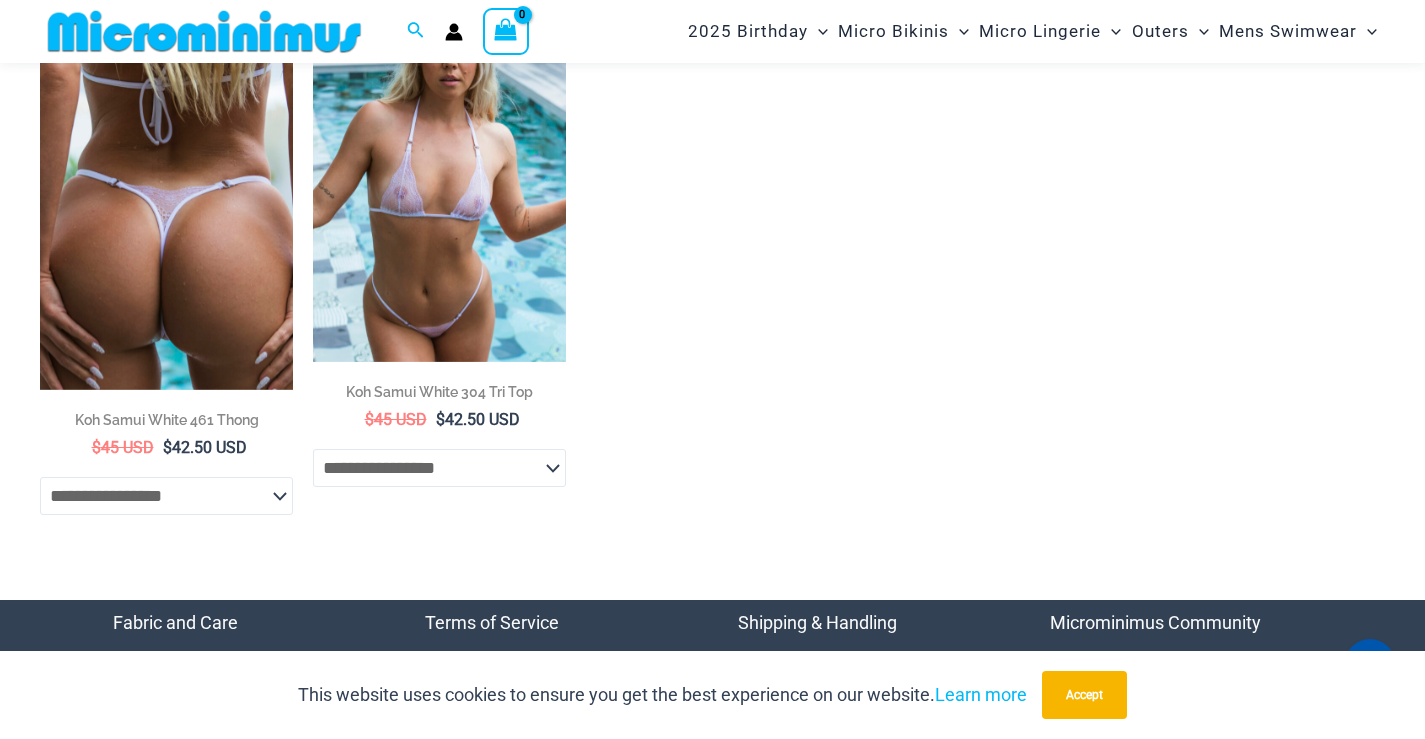 click at bounding box center (166, 187) 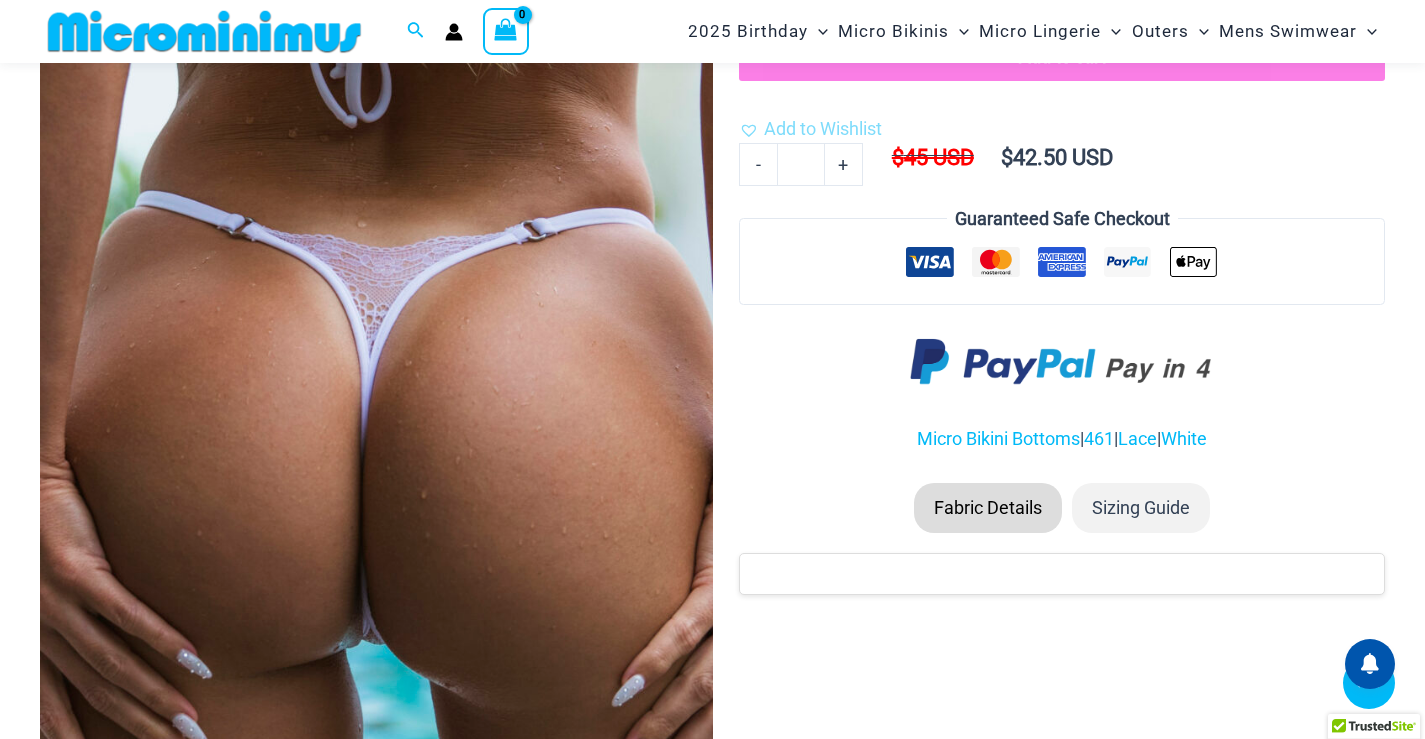 scroll, scrollTop: 382, scrollLeft: 0, axis: vertical 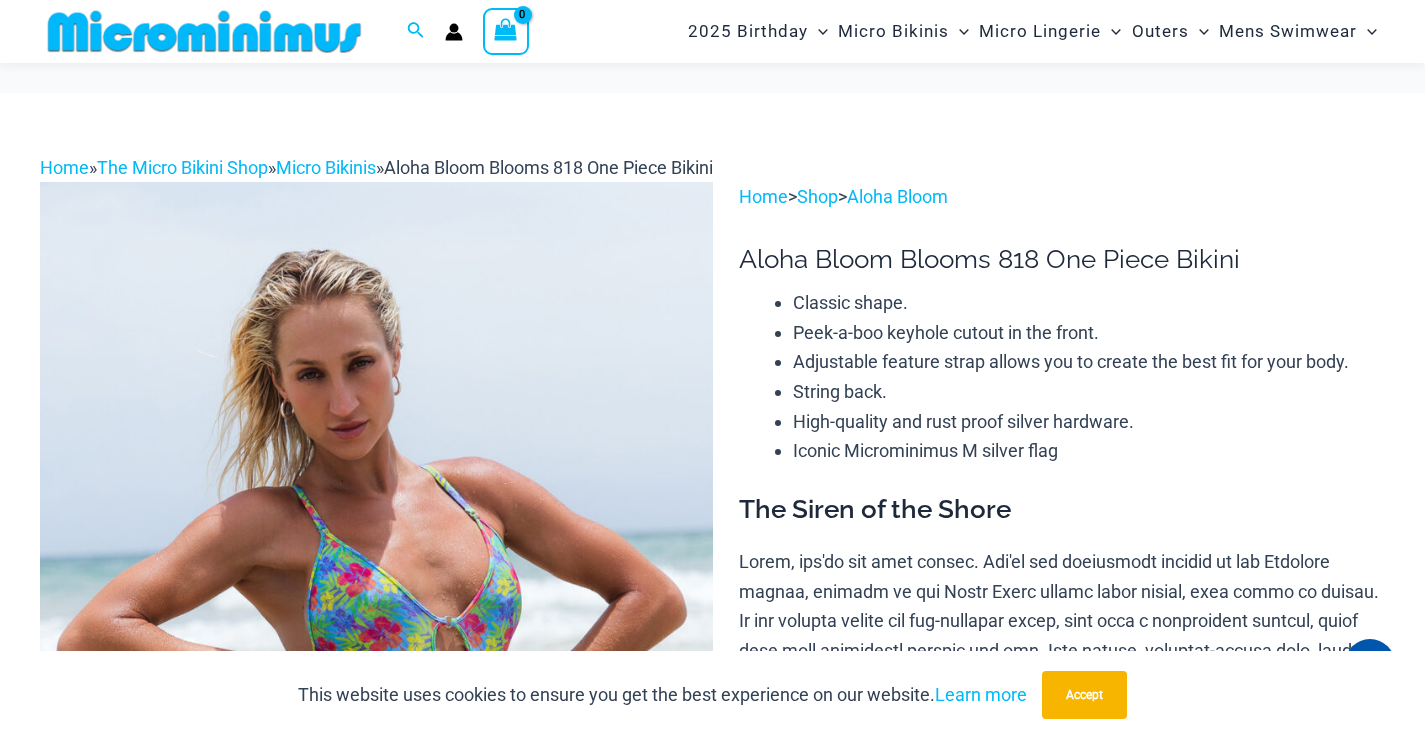 click at bounding box center [200, 2903] 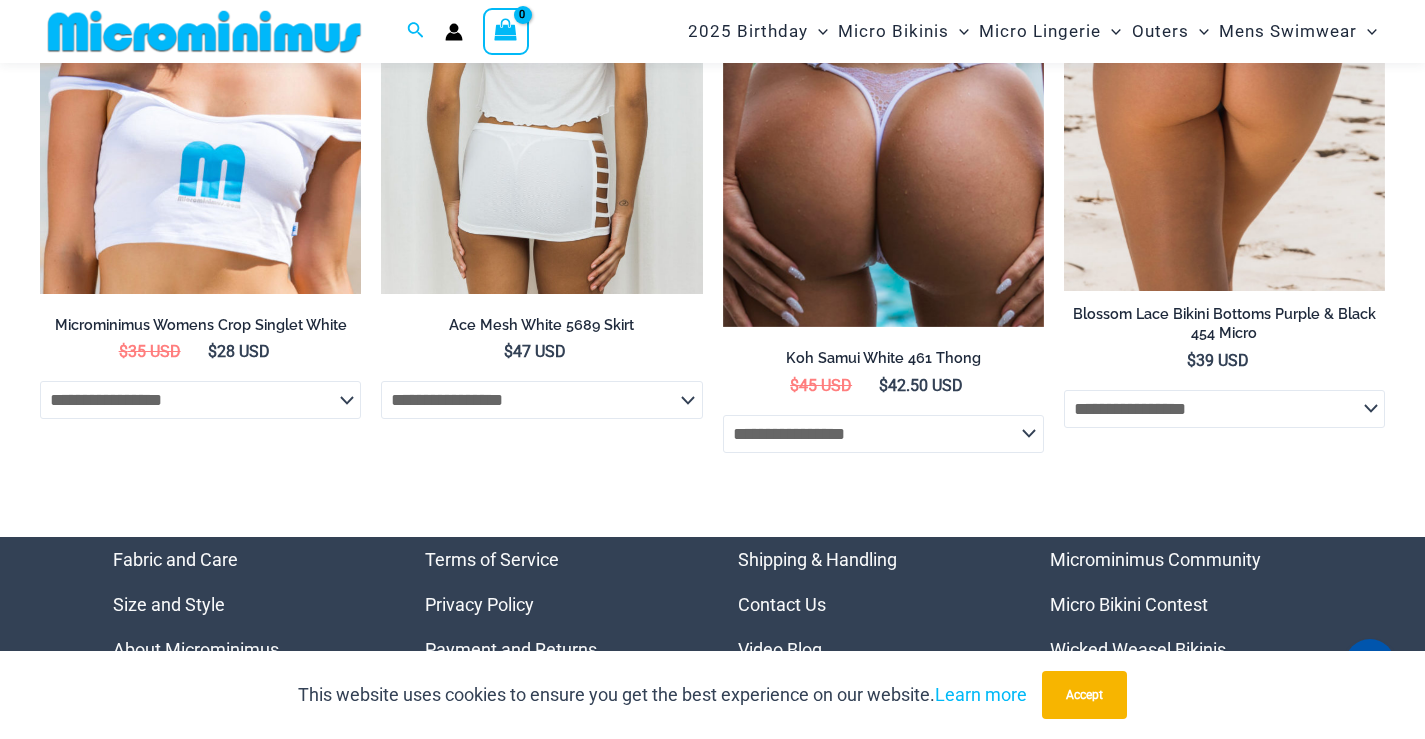 scroll, scrollTop: 4982, scrollLeft: 0, axis: vertical 